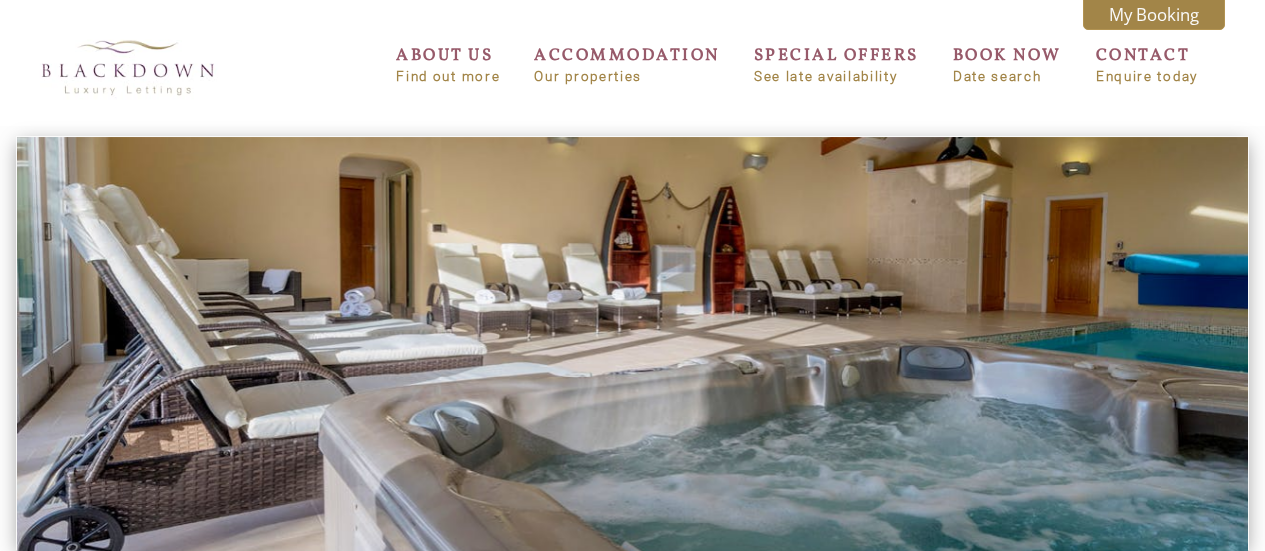 scroll, scrollTop: 0, scrollLeft: 0, axis: both 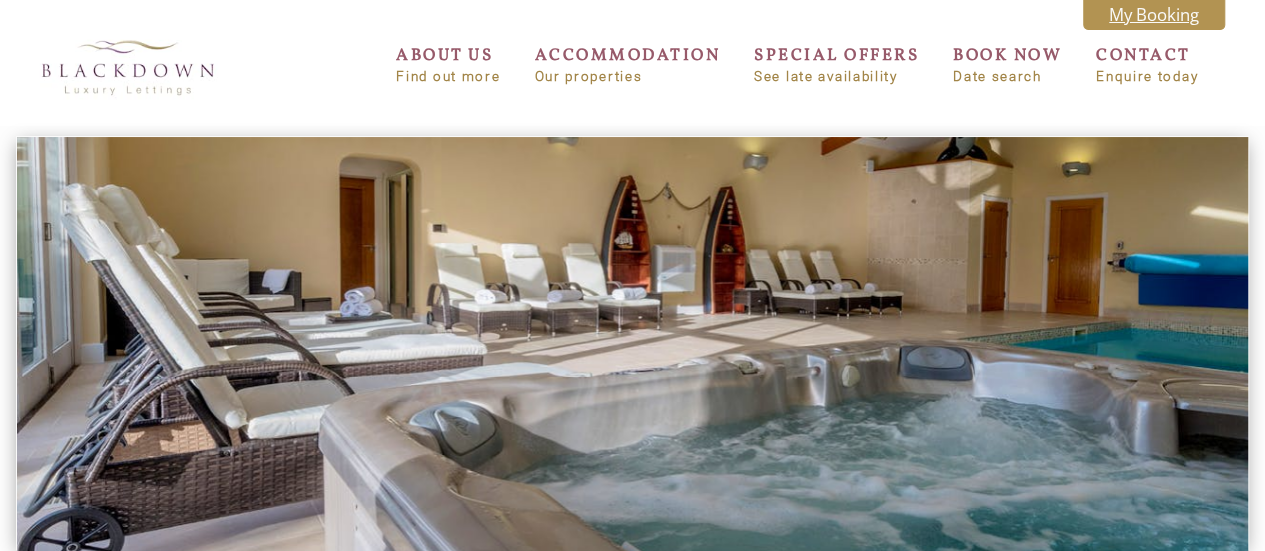 click on "My Booking" at bounding box center [1154, 14] 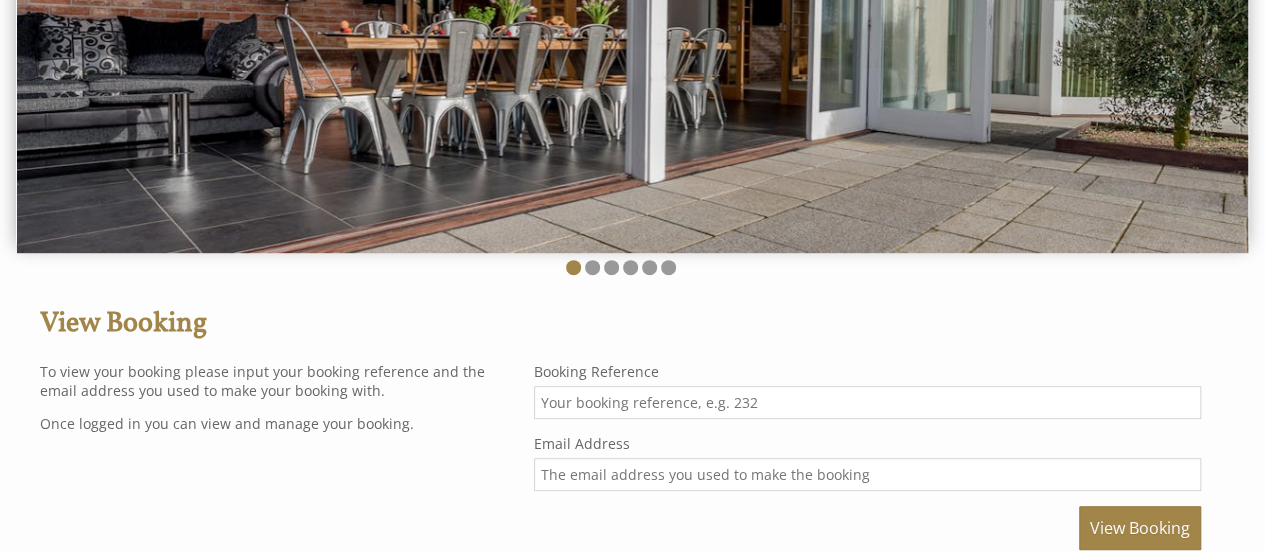 scroll, scrollTop: 400, scrollLeft: 0, axis: vertical 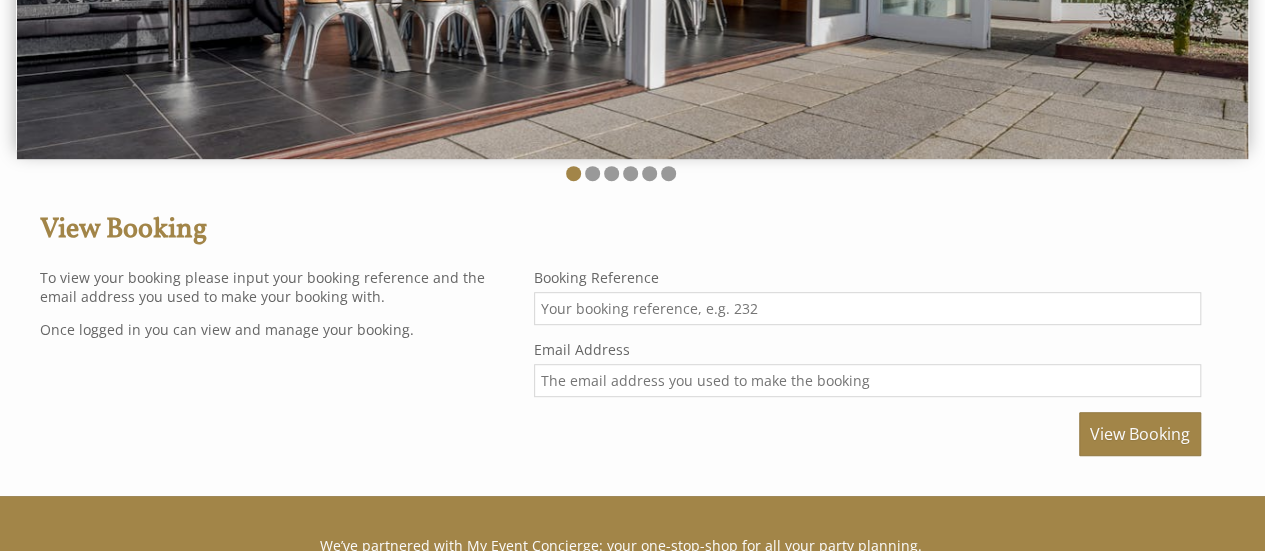 click on "Booking Reference" at bounding box center (867, 308) 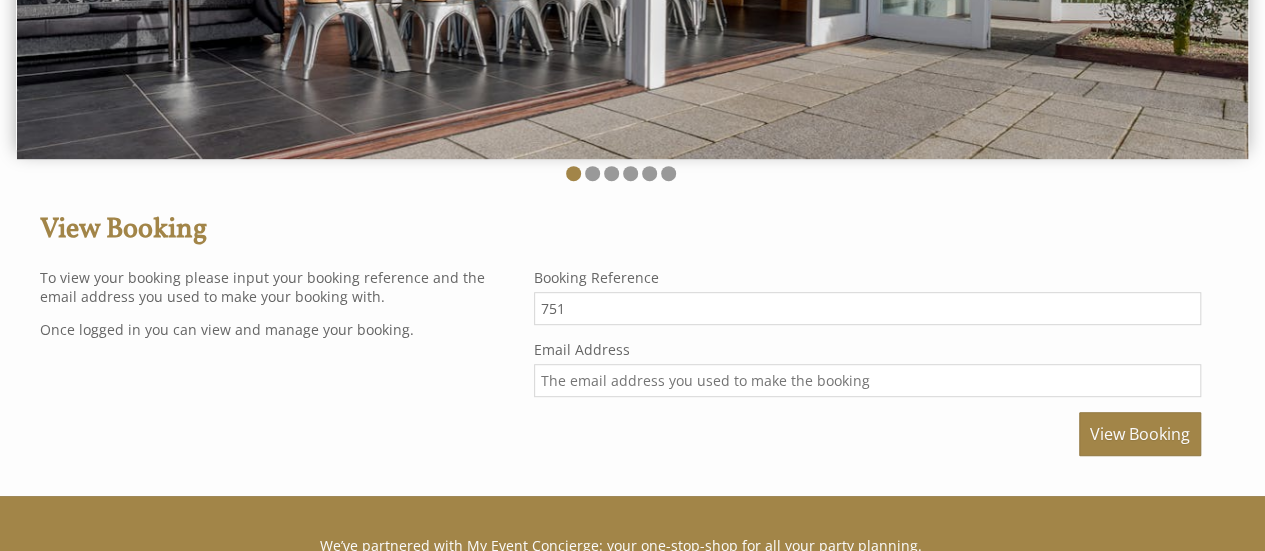 click on "Email Address" at bounding box center (867, 380) 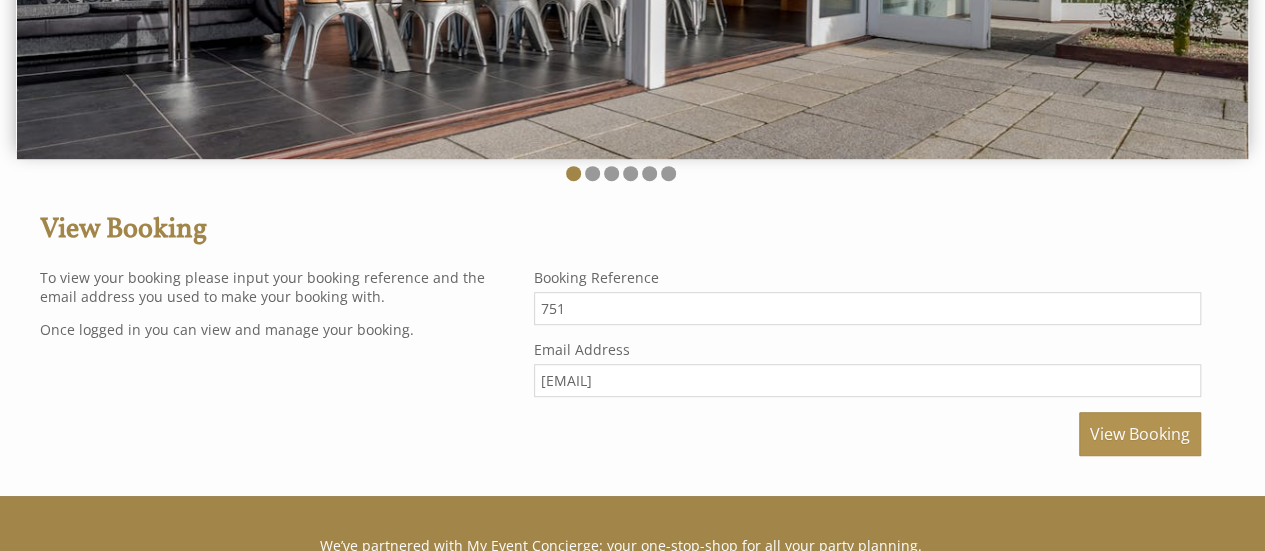 click on "View Booking" at bounding box center [1140, 434] 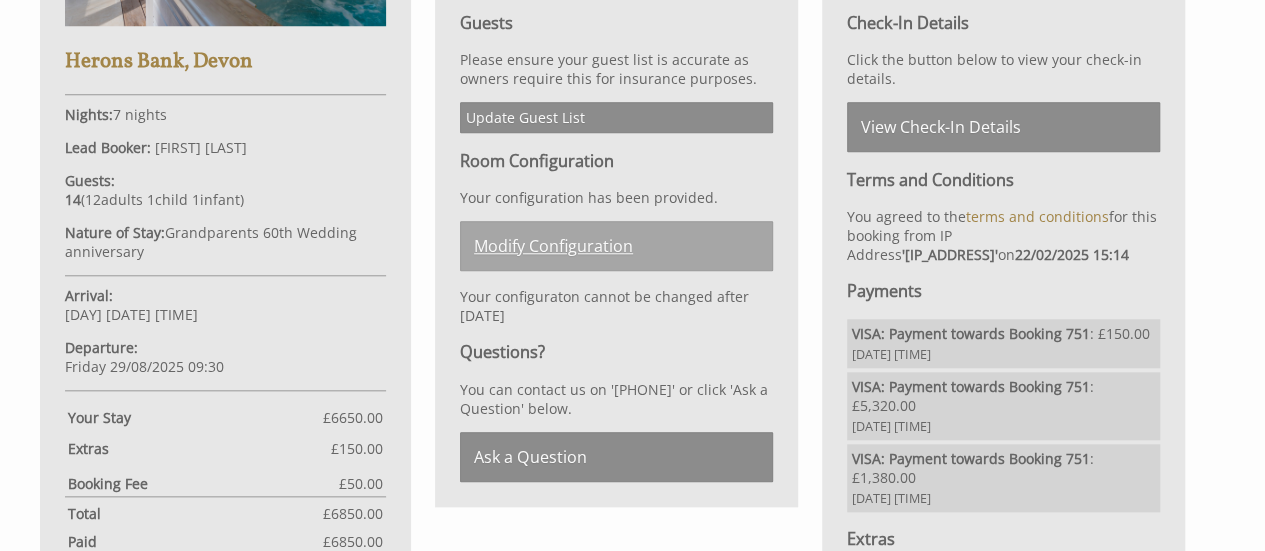 scroll, scrollTop: 900, scrollLeft: 0, axis: vertical 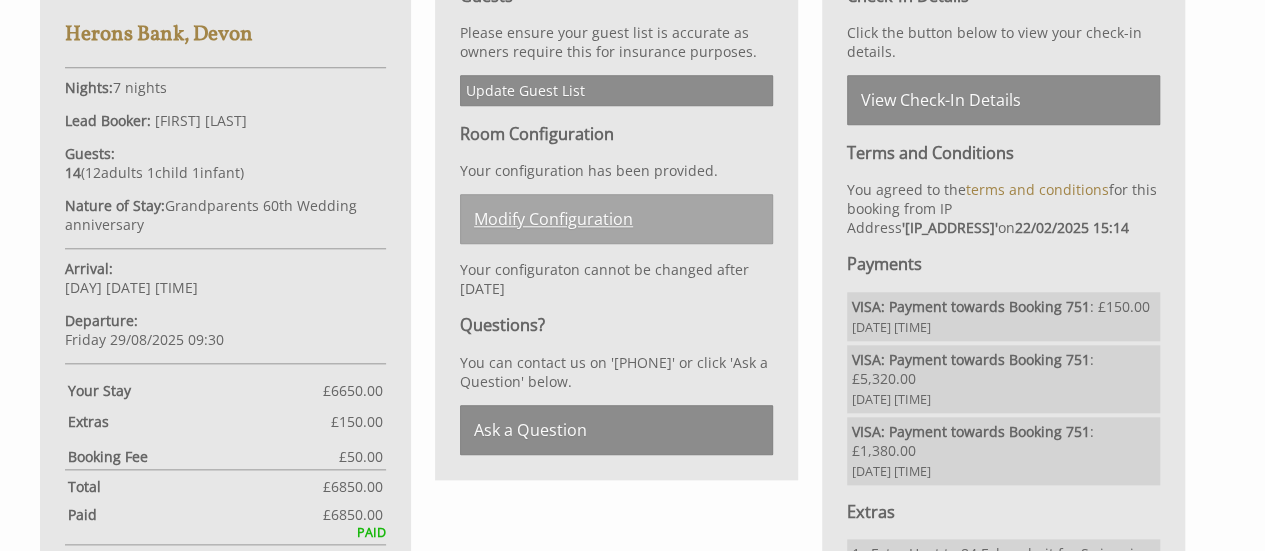 click on "Modify Configuration" at bounding box center (616, 219) 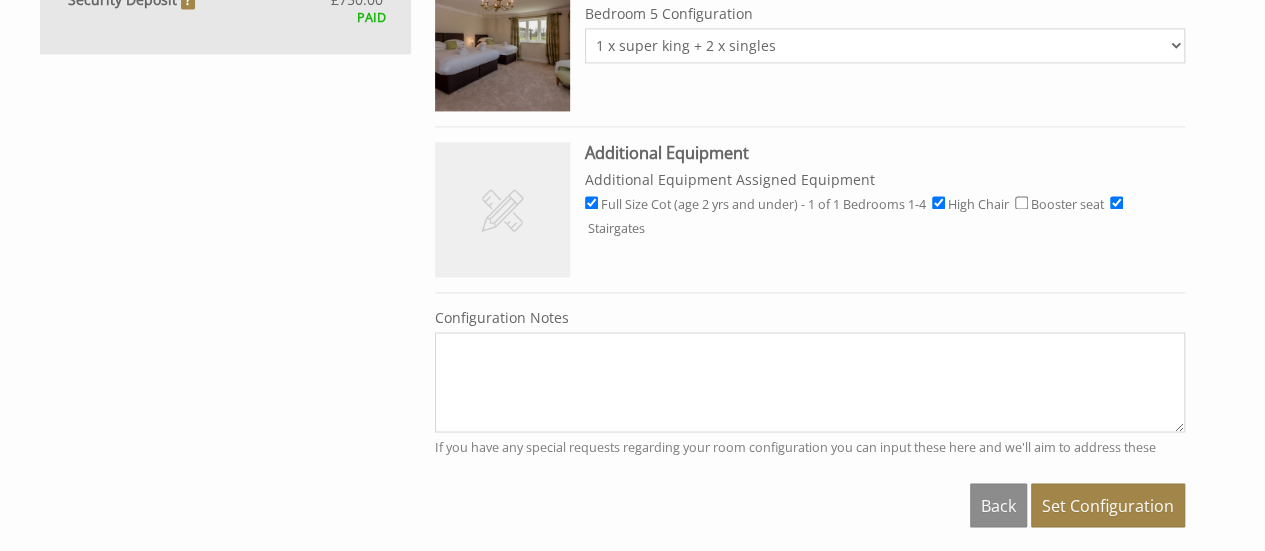 scroll, scrollTop: 1491, scrollLeft: 0, axis: vertical 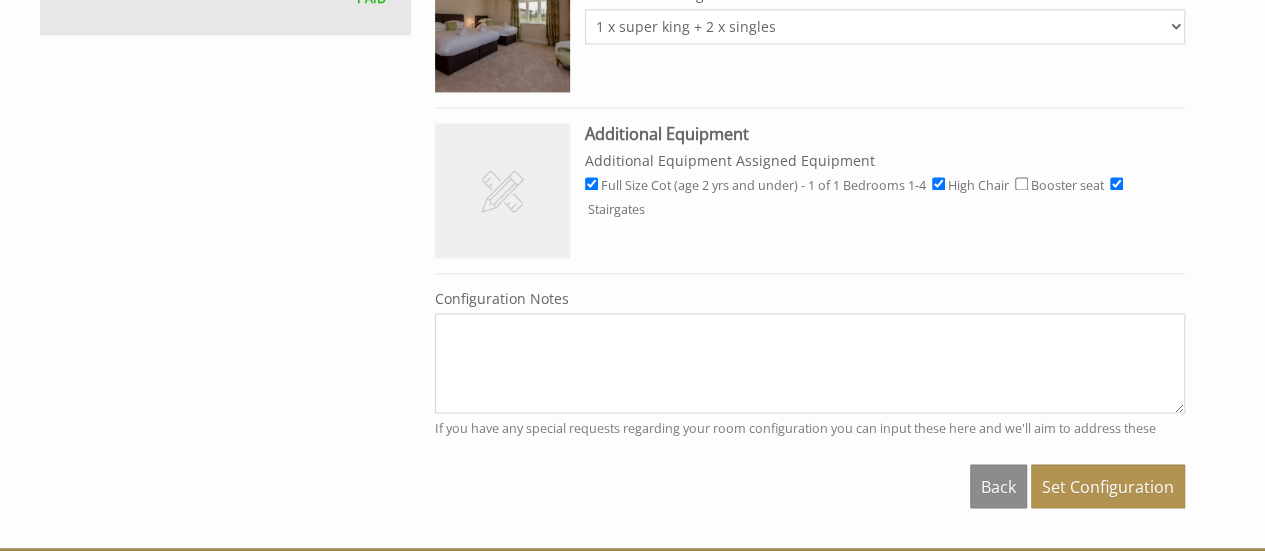 click on "Set Configuration" at bounding box center (1108, 486) 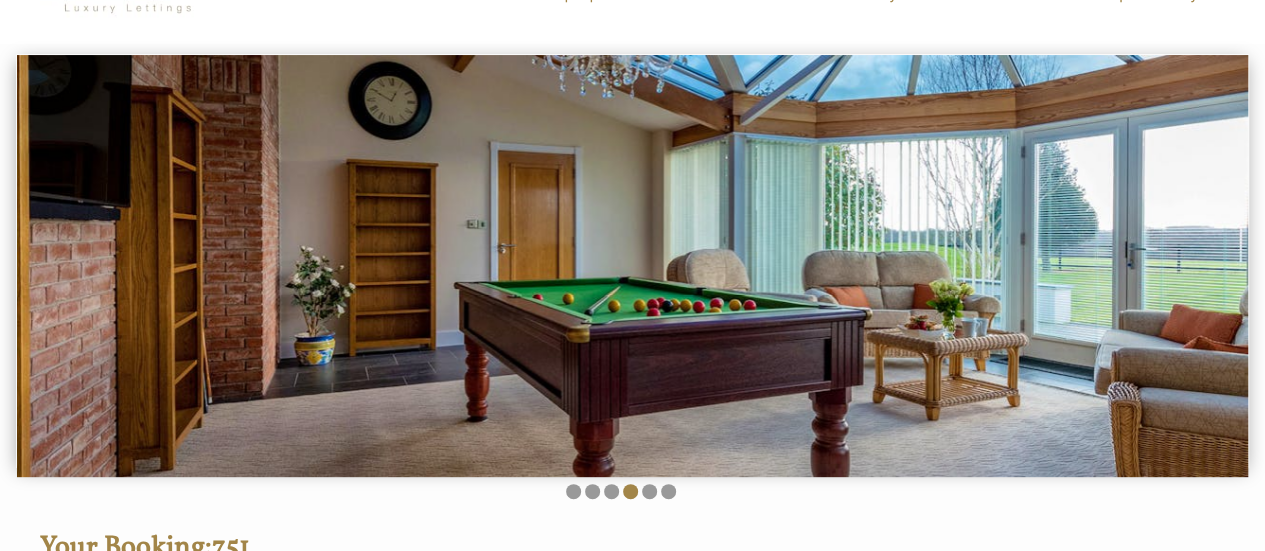 scroll, scrollTop: 200, scrollLeft: 0, axis: vertical 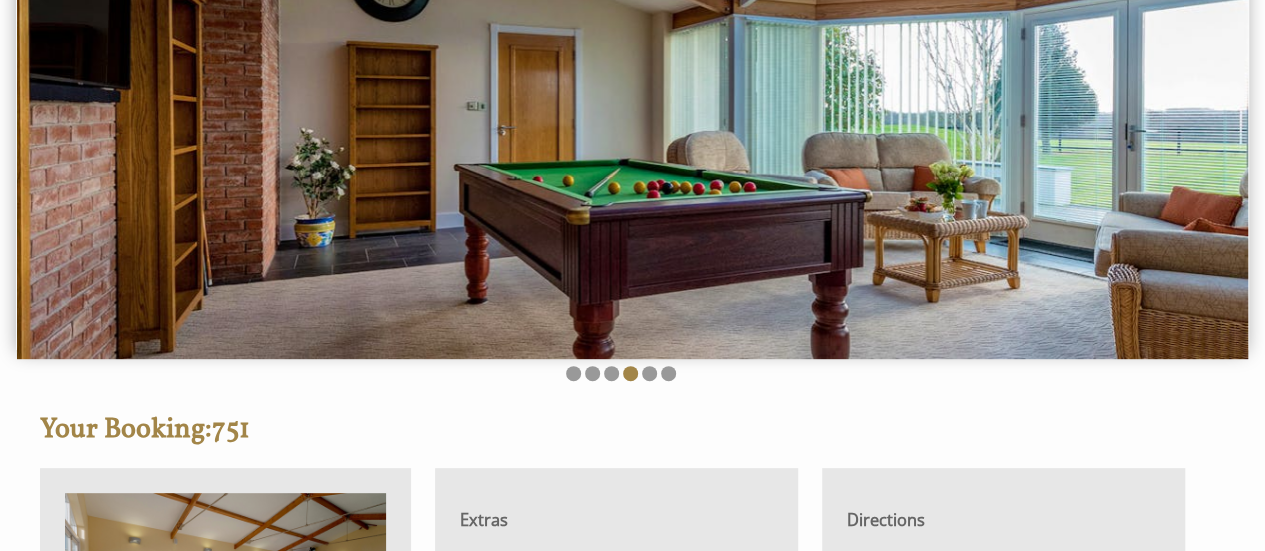 click at bounding box center (632, 161) 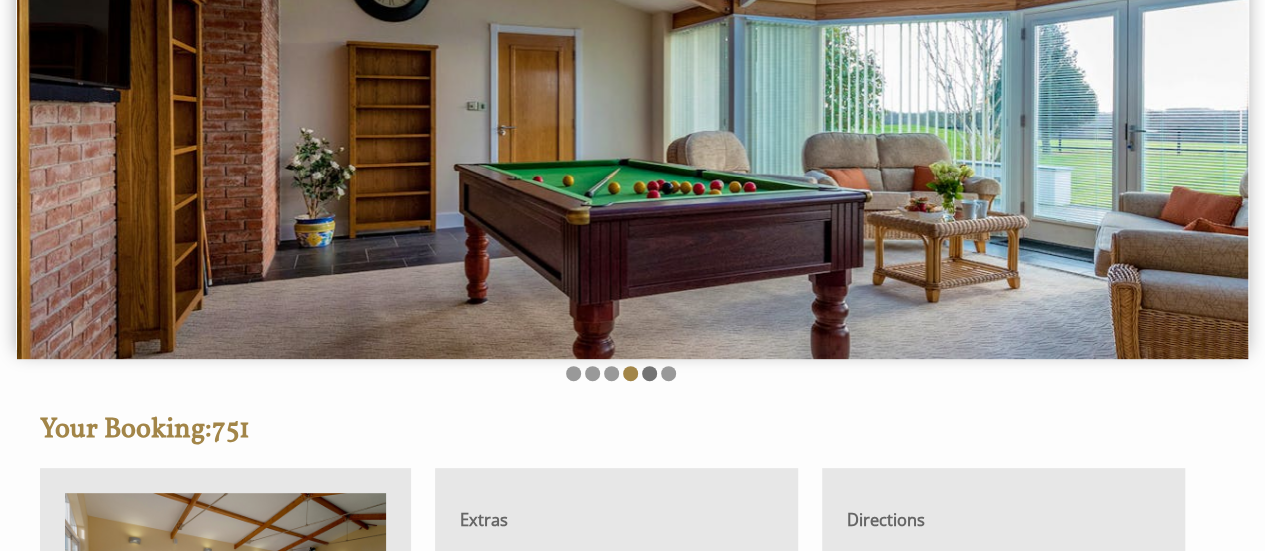 click at bounding box center [649, 373] 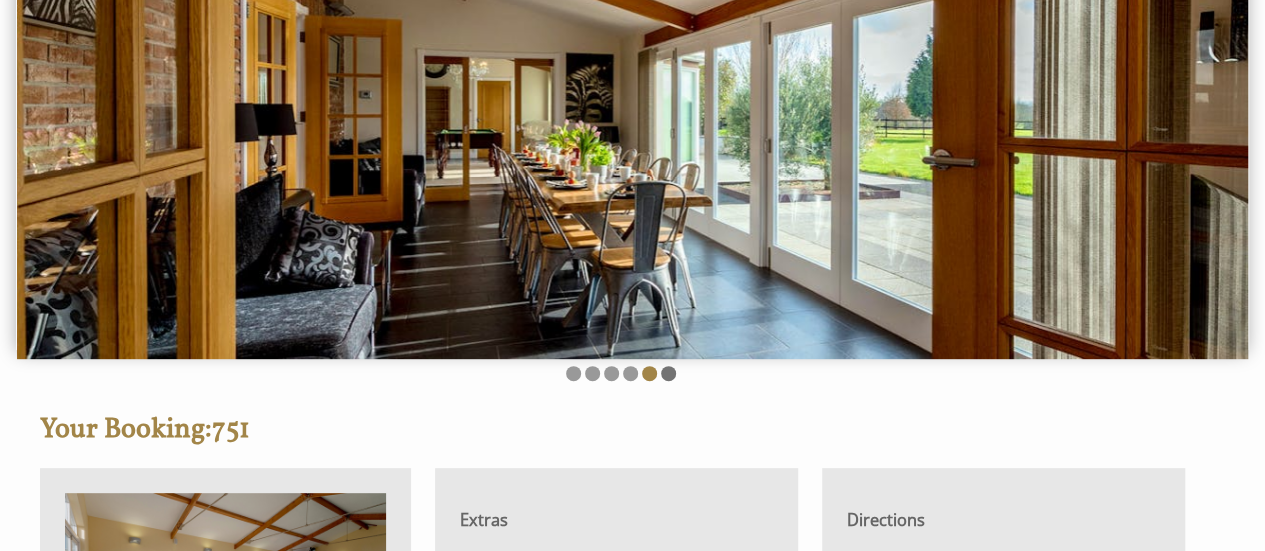 click at bounding box center [668, 373] 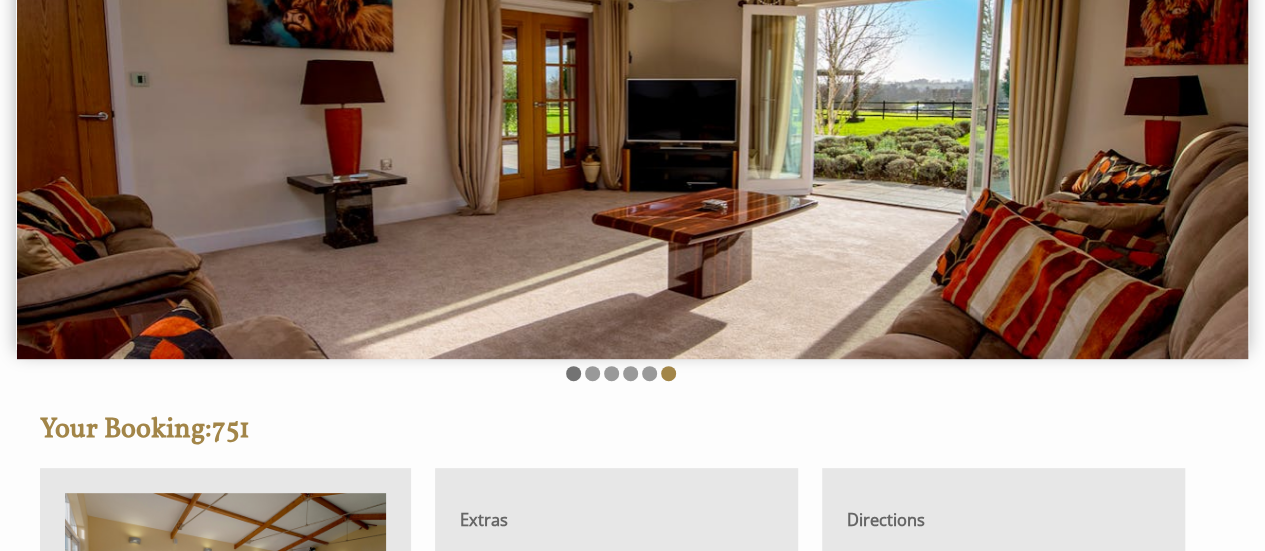 click at bounding box center (573, 373) 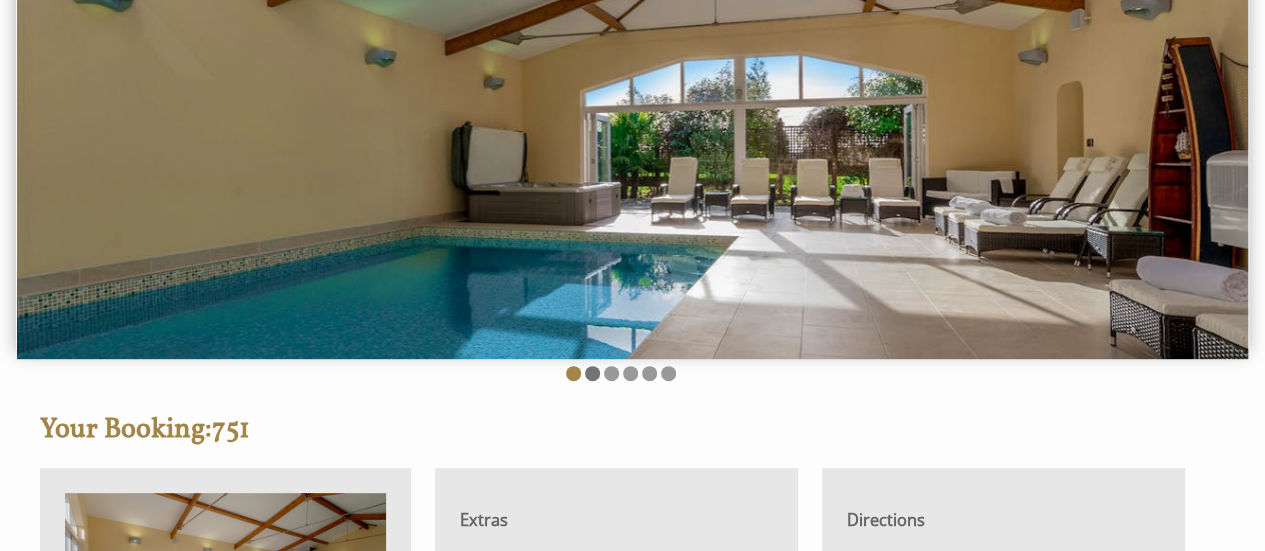 click at bounding box center (592, 373) 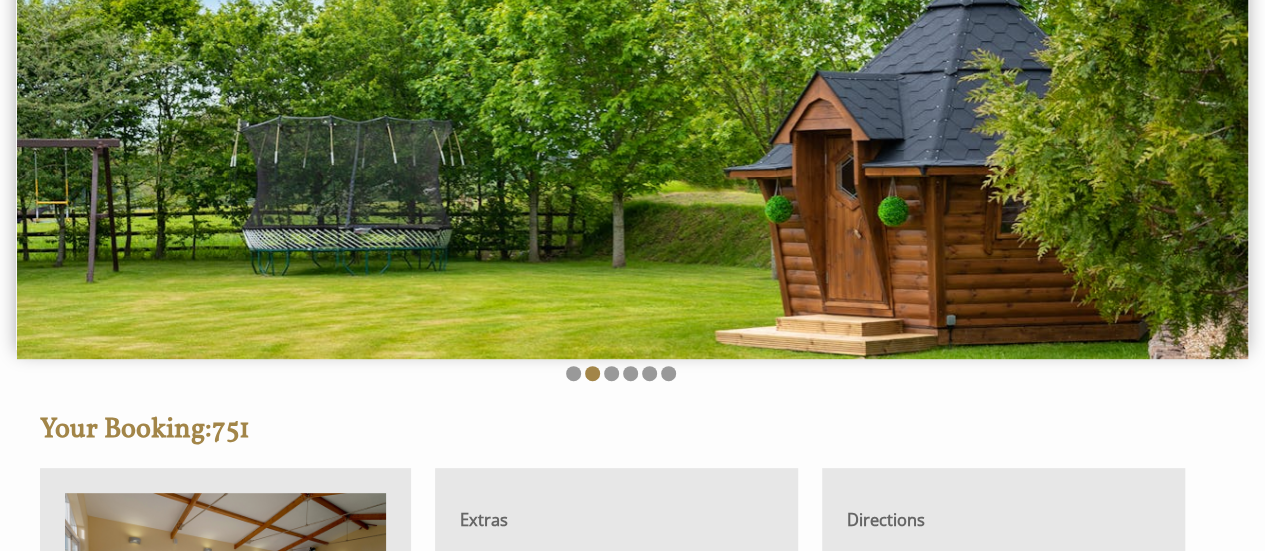 click at bounding box center [632, 148] 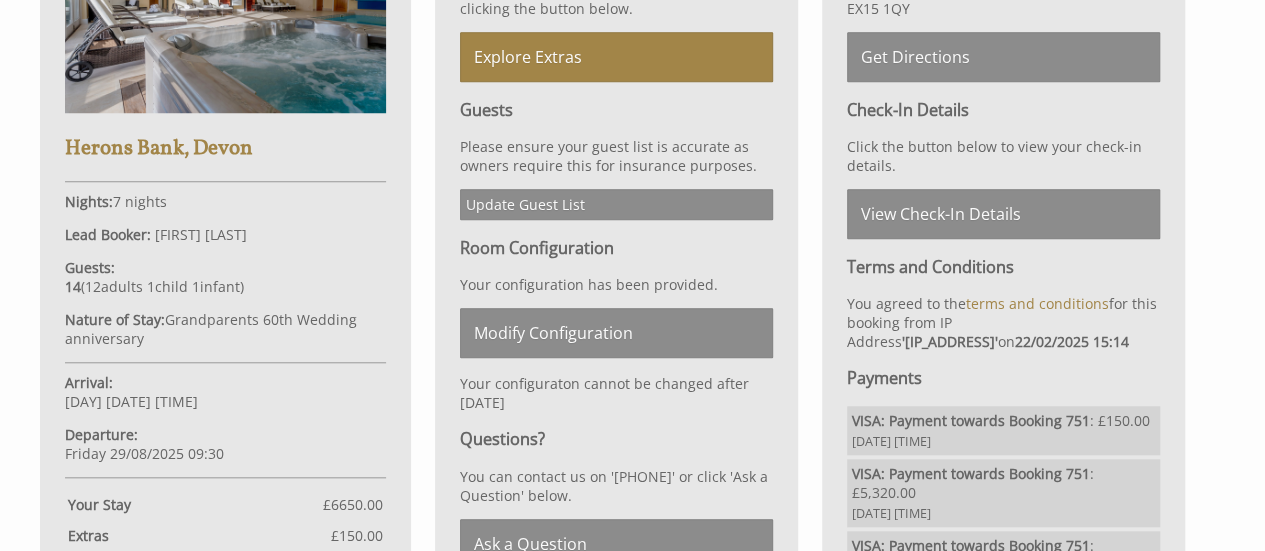 scroll, scrollTop: 600, scrollLeft: 0, axis: vertical 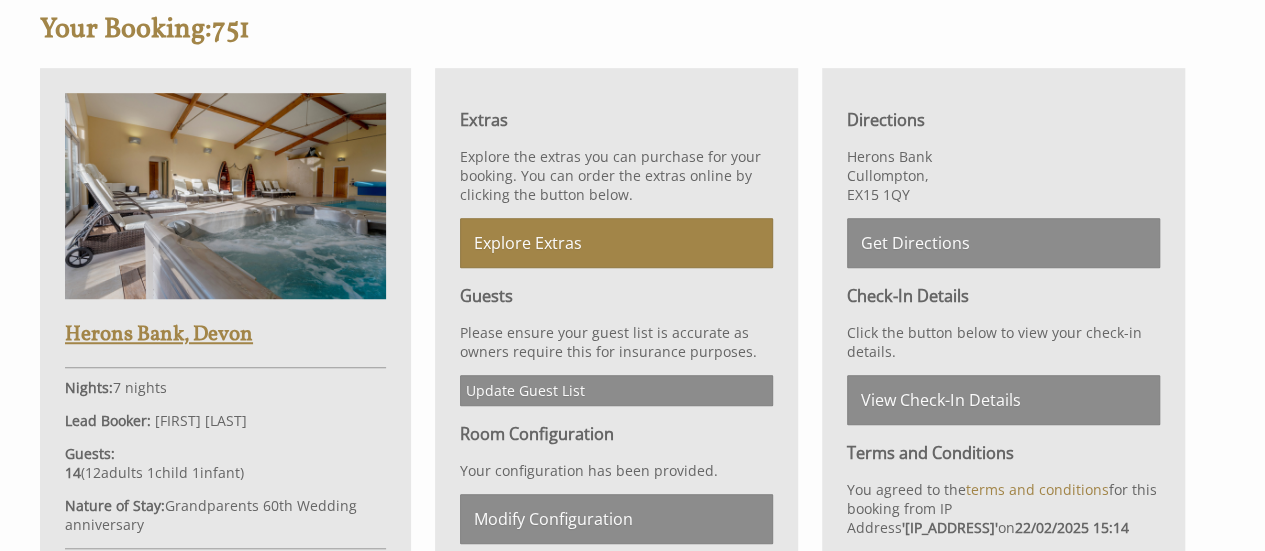 click at bounding box center [225, 196] 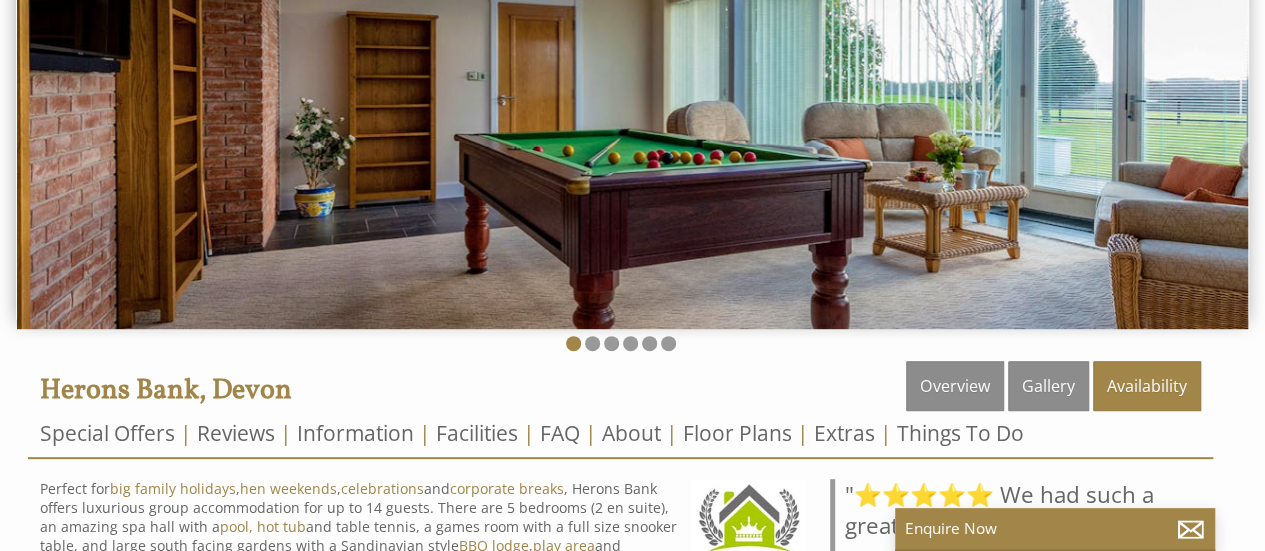 scroll, scrollTop: 200, scrollLeft: 0, axis: vertical 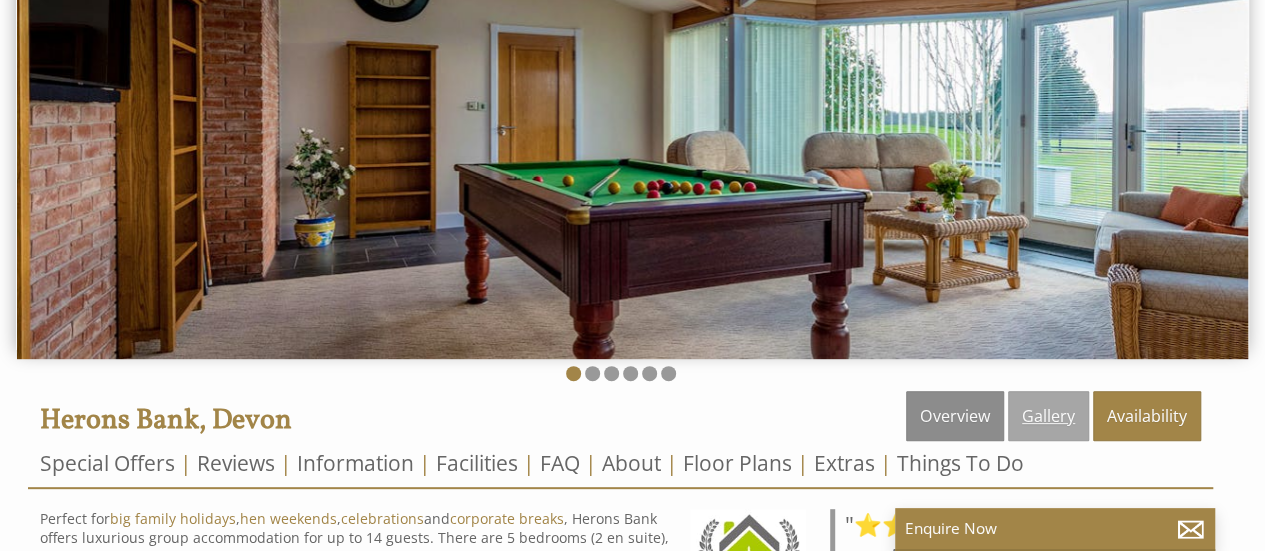 click on "Gallery" at bounding box center [1048, 416] 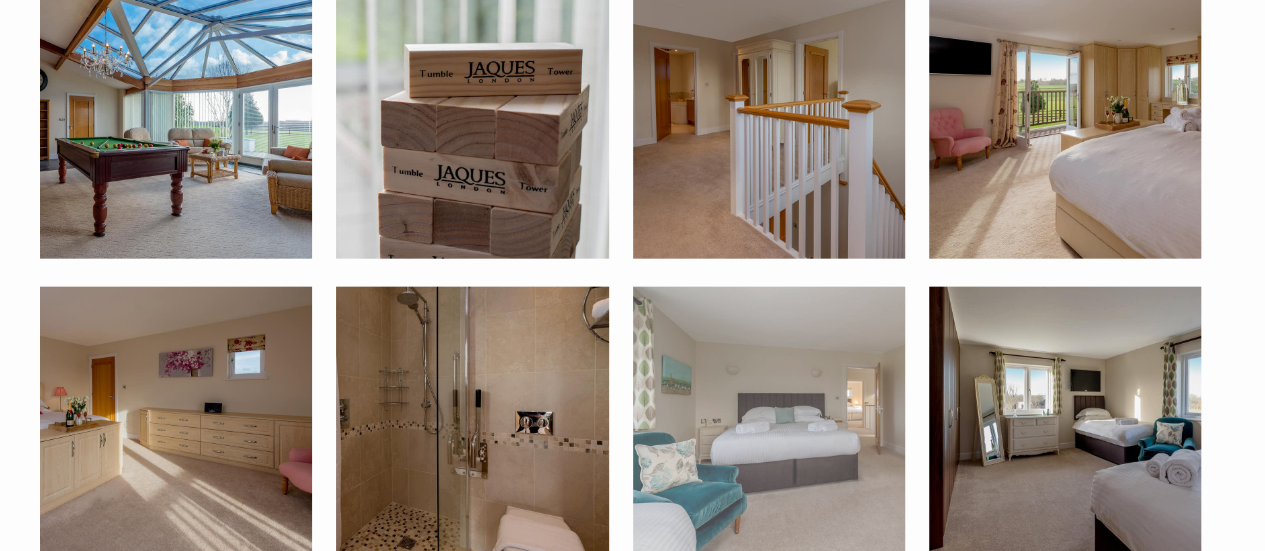 scroll, scrollTop: 2100, scrollLeft: 0, axis: vertical 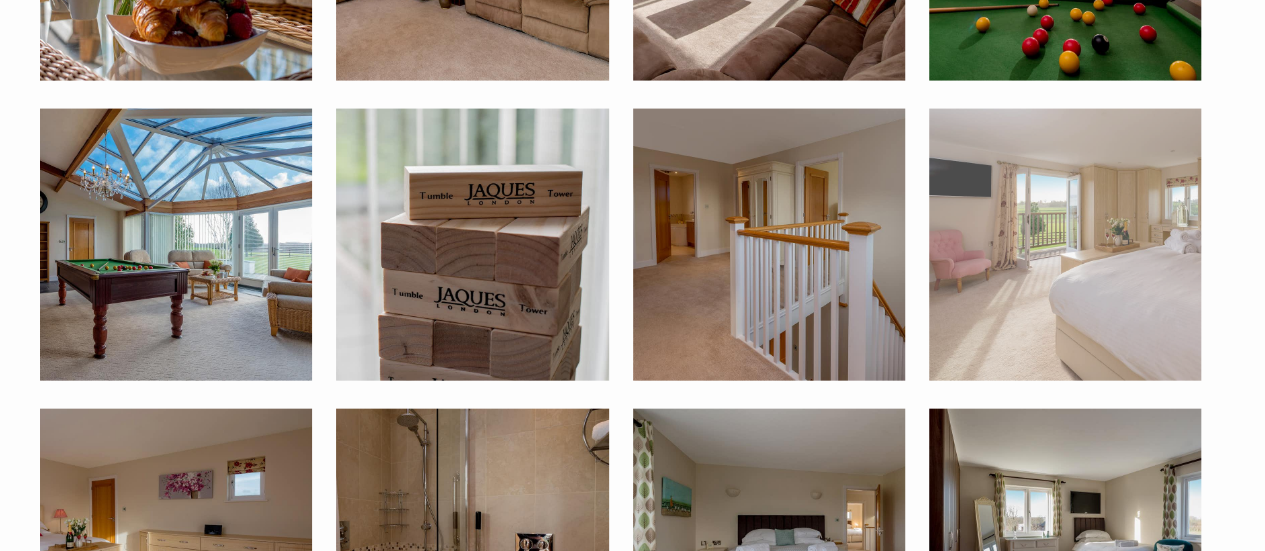 click at bounding box center [1065, 245] 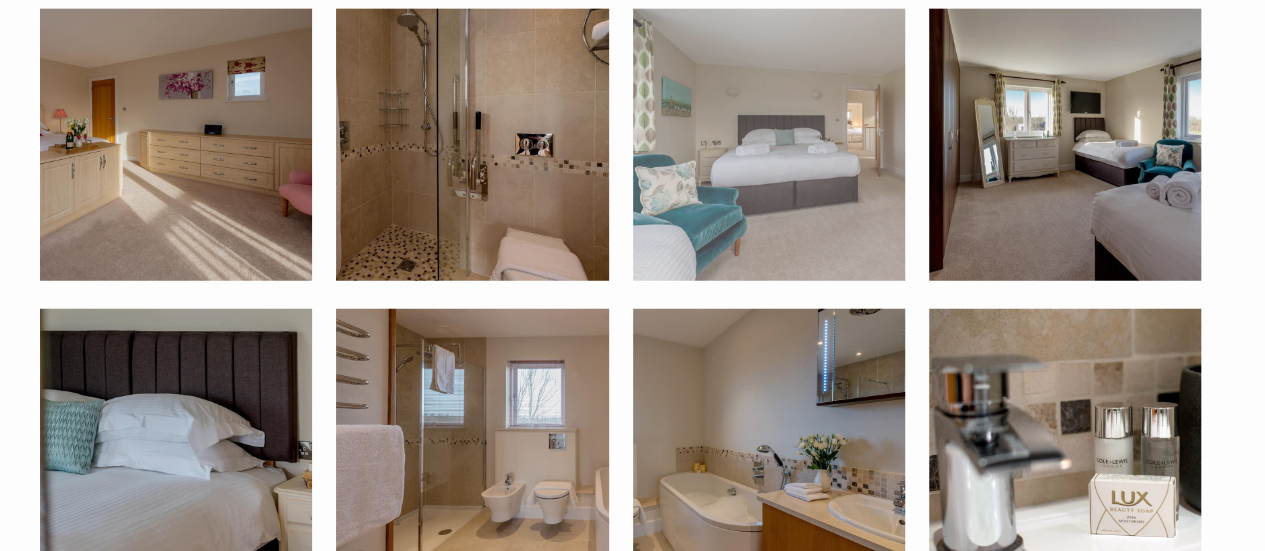 scroll, scrollTop: 2400, scrollLeft: 0, axis: vertical 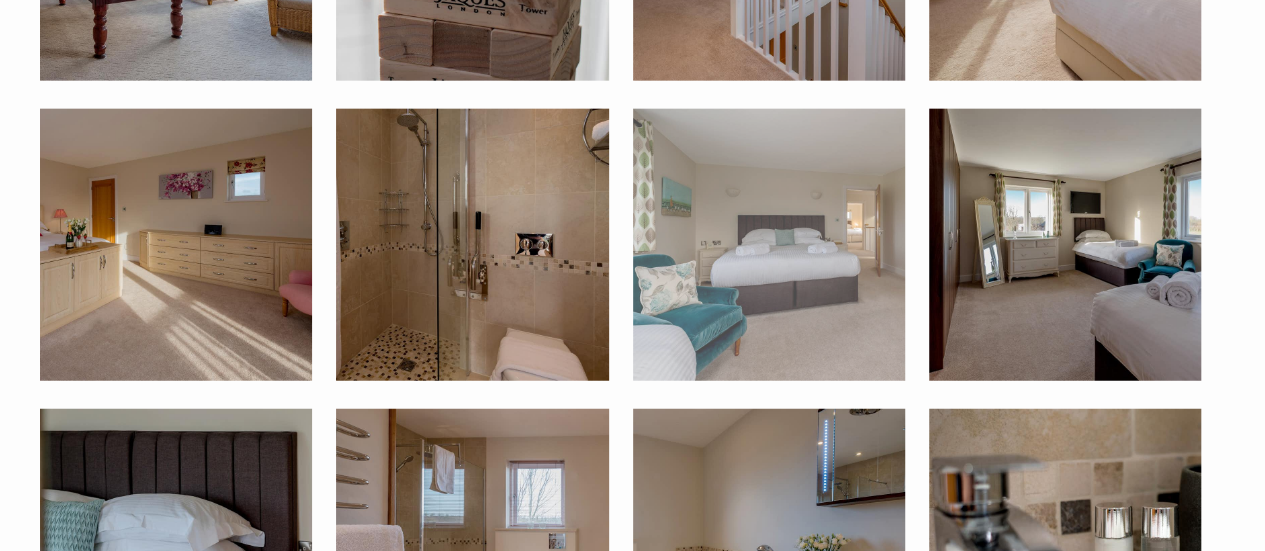 click at bounding box center [769, 245] 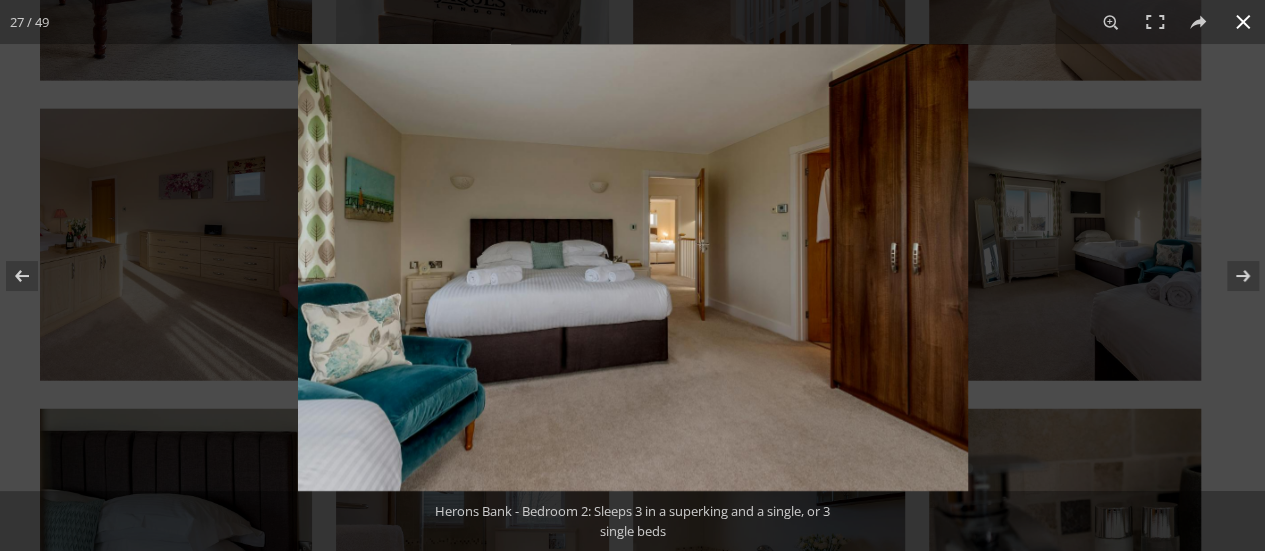 click at bounding box center [930, 319] 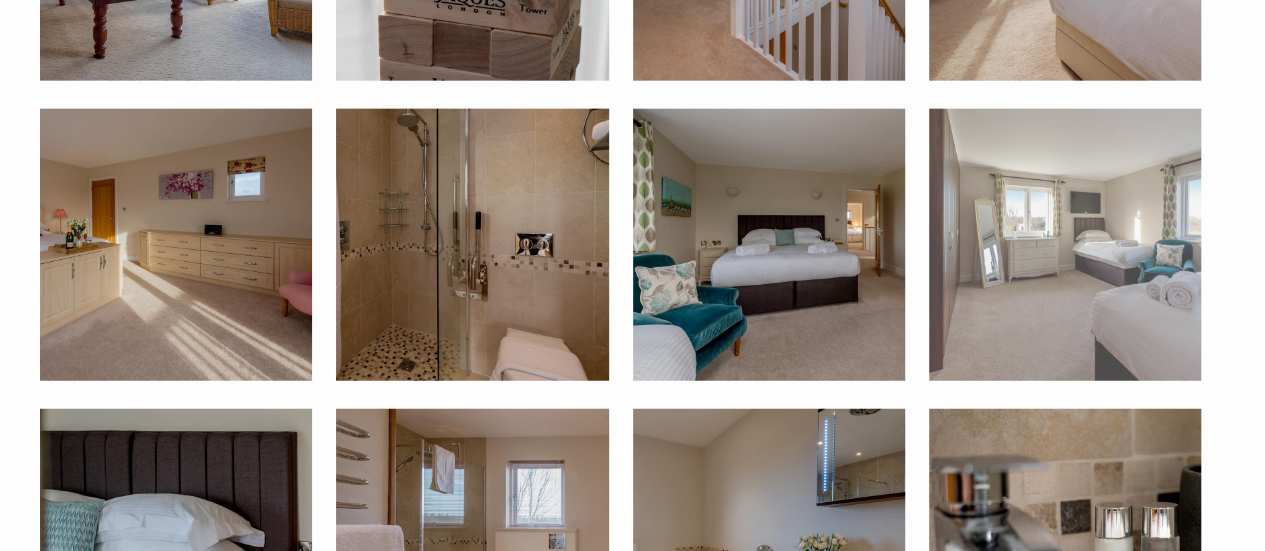 click at bounding box center (1065, 245) 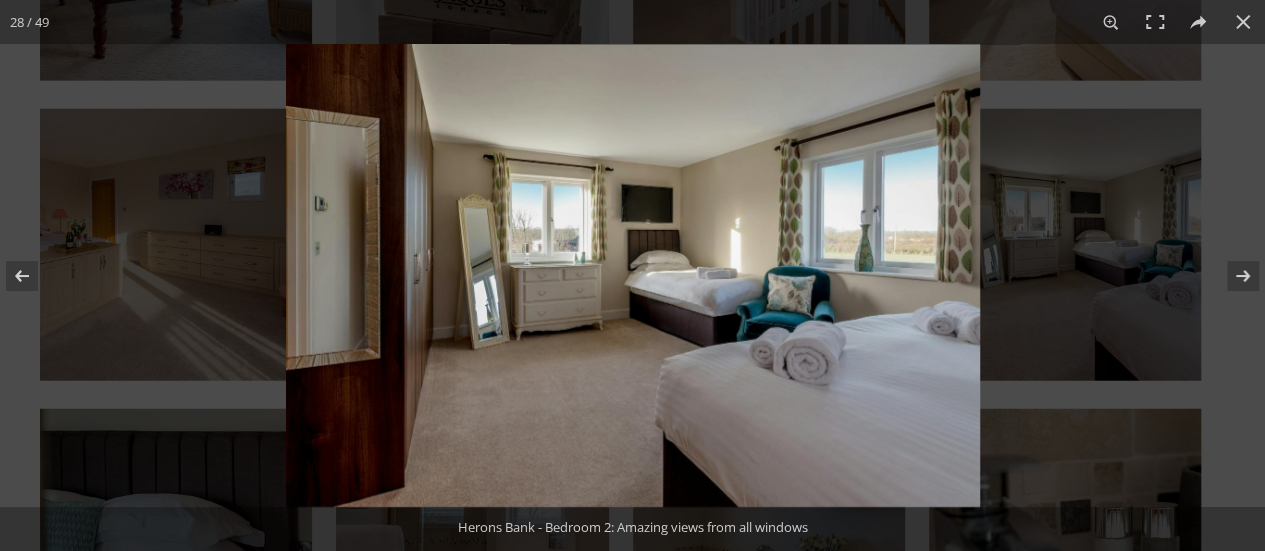 click at bounding box center [633, 275] 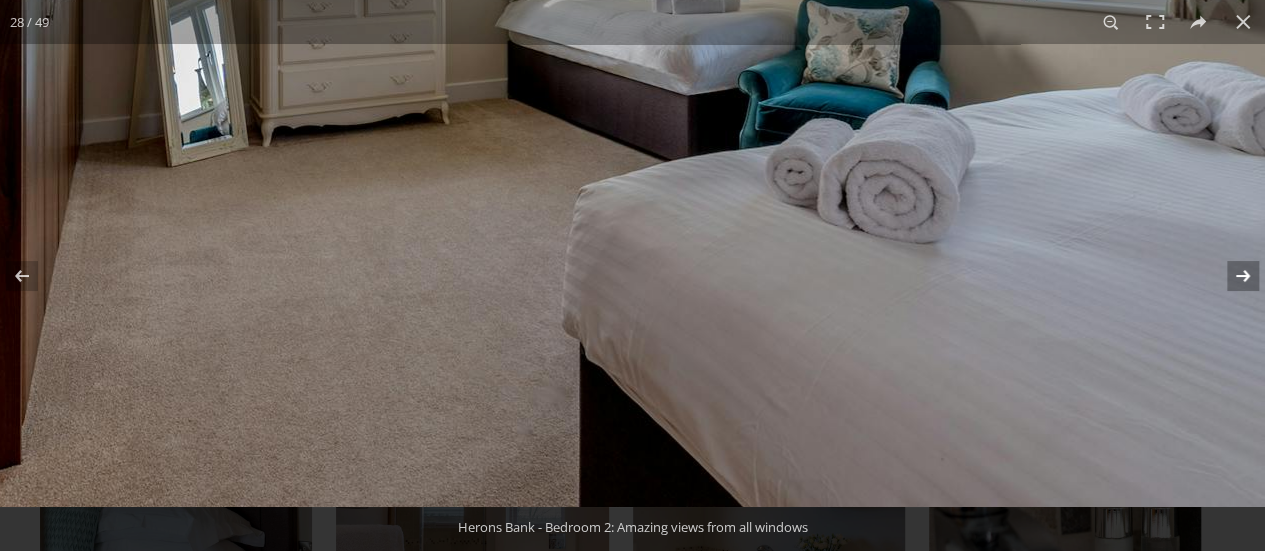 click at bounding box center (1230, 276) 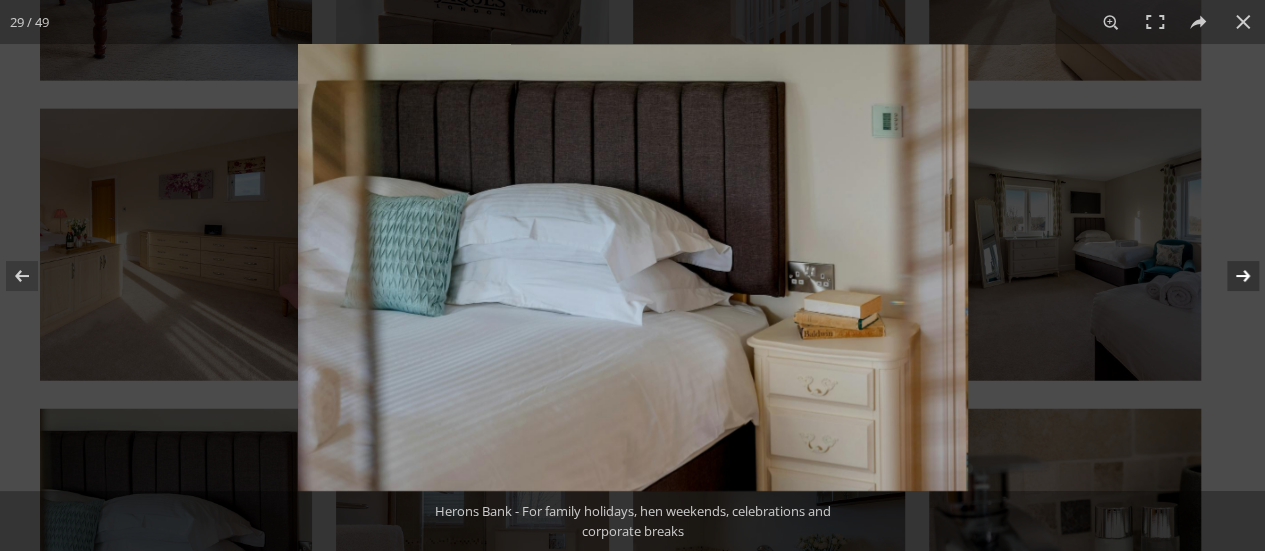 click at bounding box center (1230, 276) 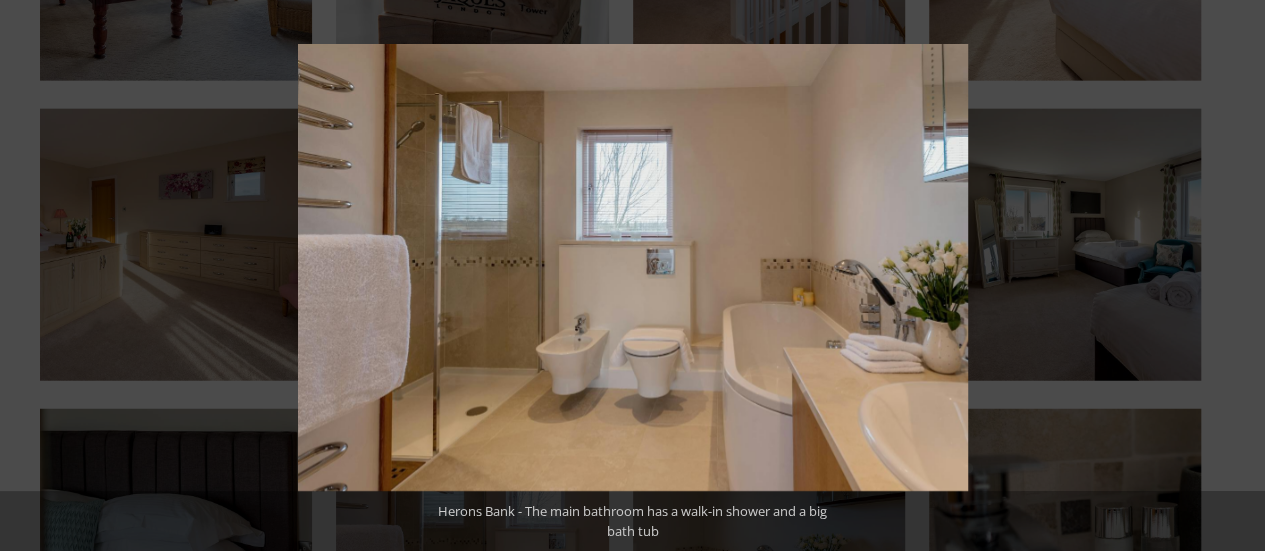 click at bounding box center (1230, 276) 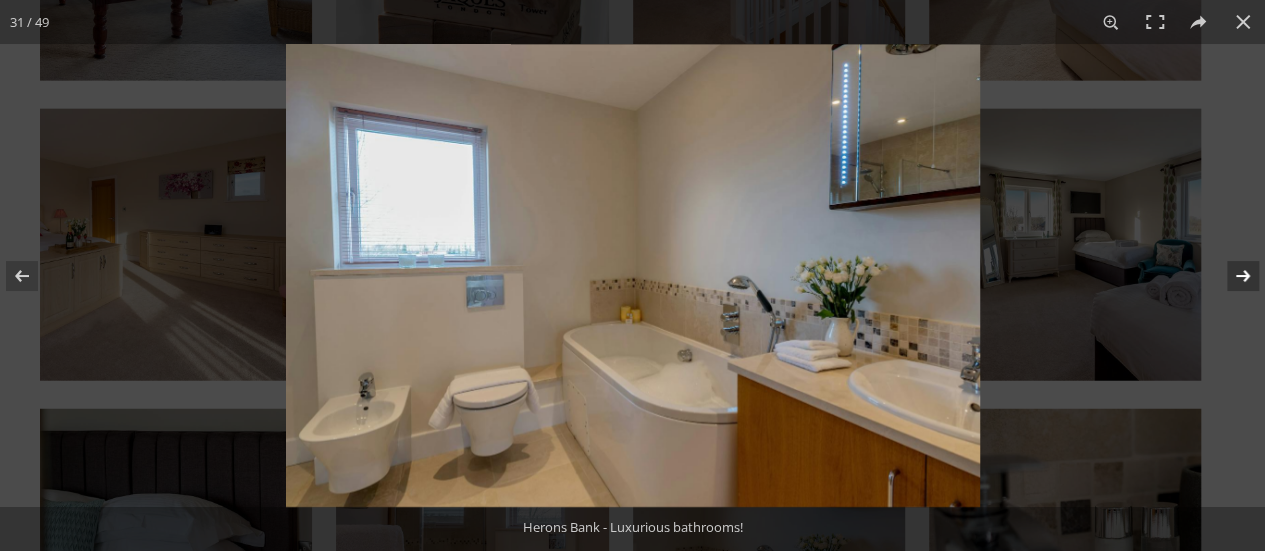 click at bounding box center (1230, 276) 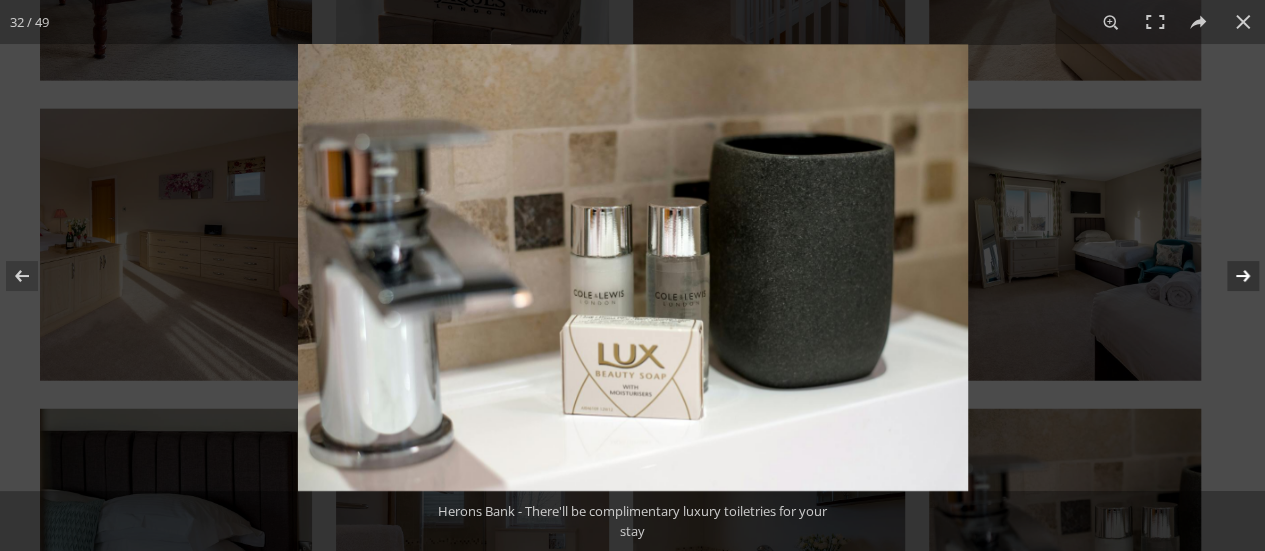 click at bounding box center [1230, 276] 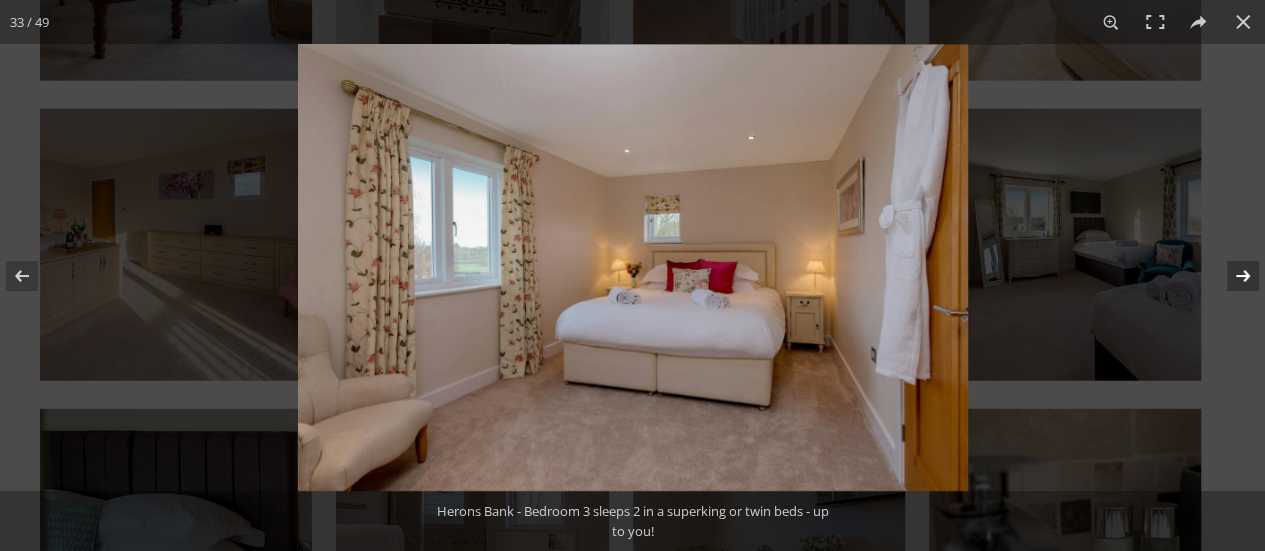 click at bounding box center [1230, 276] 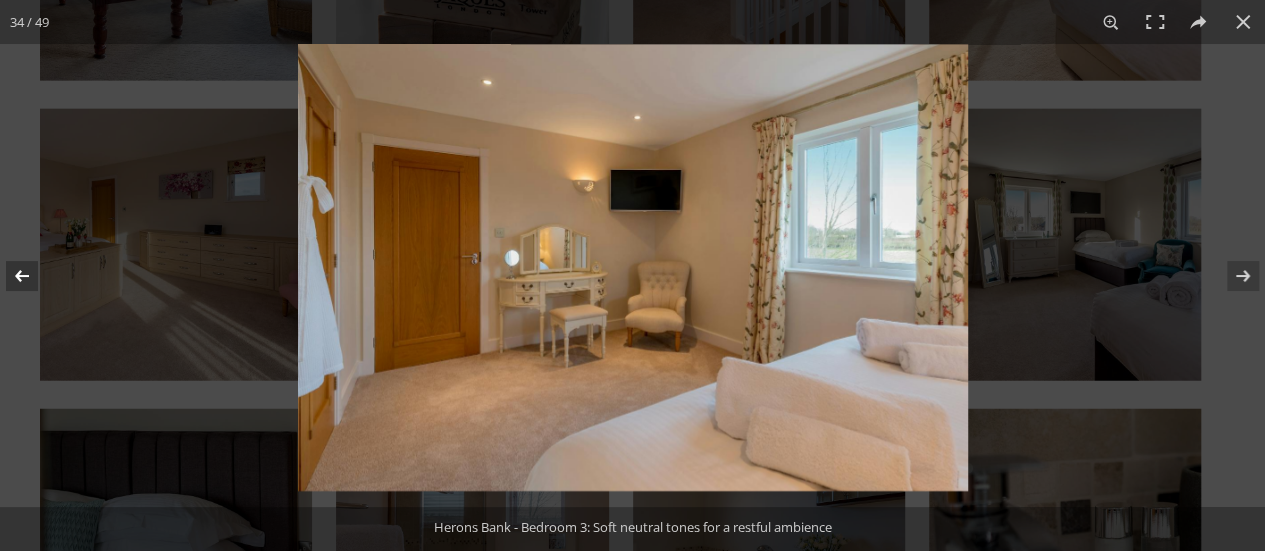 click at bounding box center (35, 276) 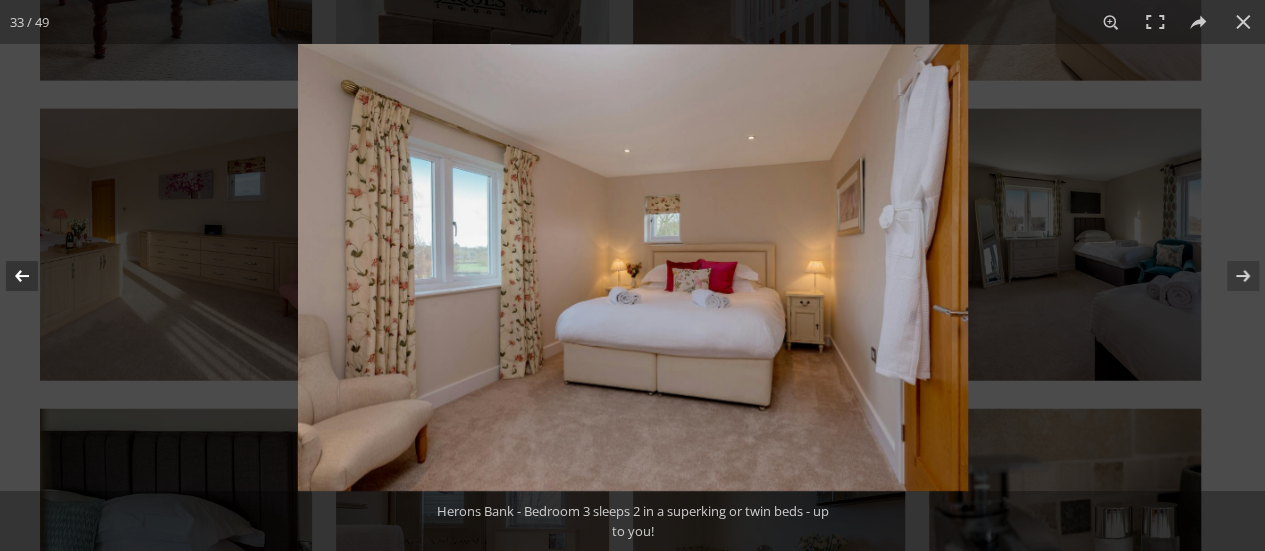 click at bounding box center (35, 276) 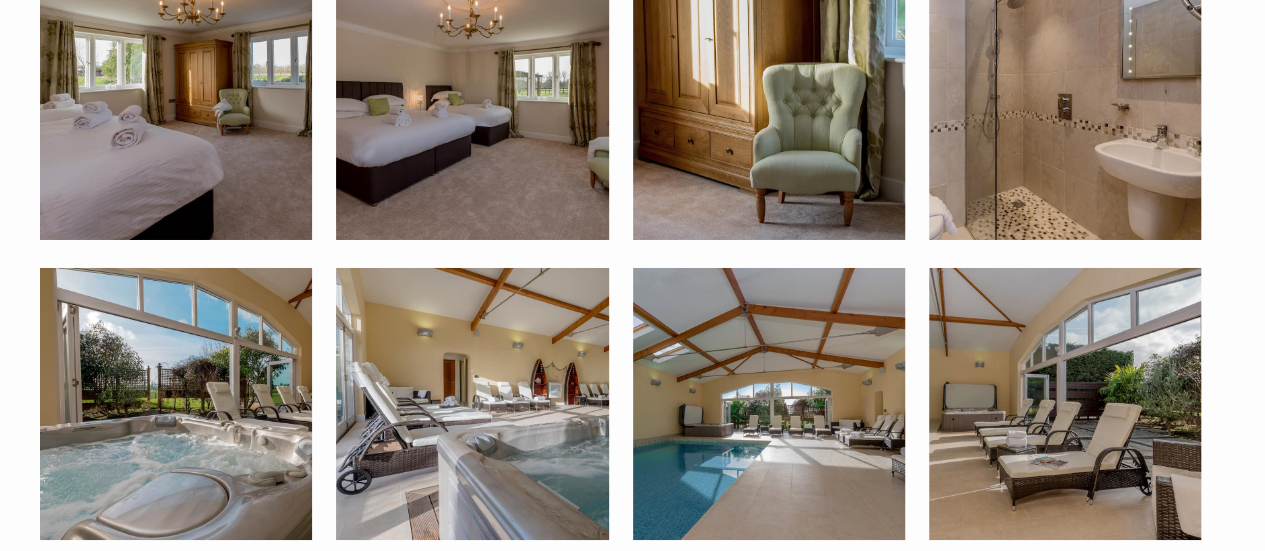 scroll, scrollTop: 3300, scrollLeft: 0, axis: vertical 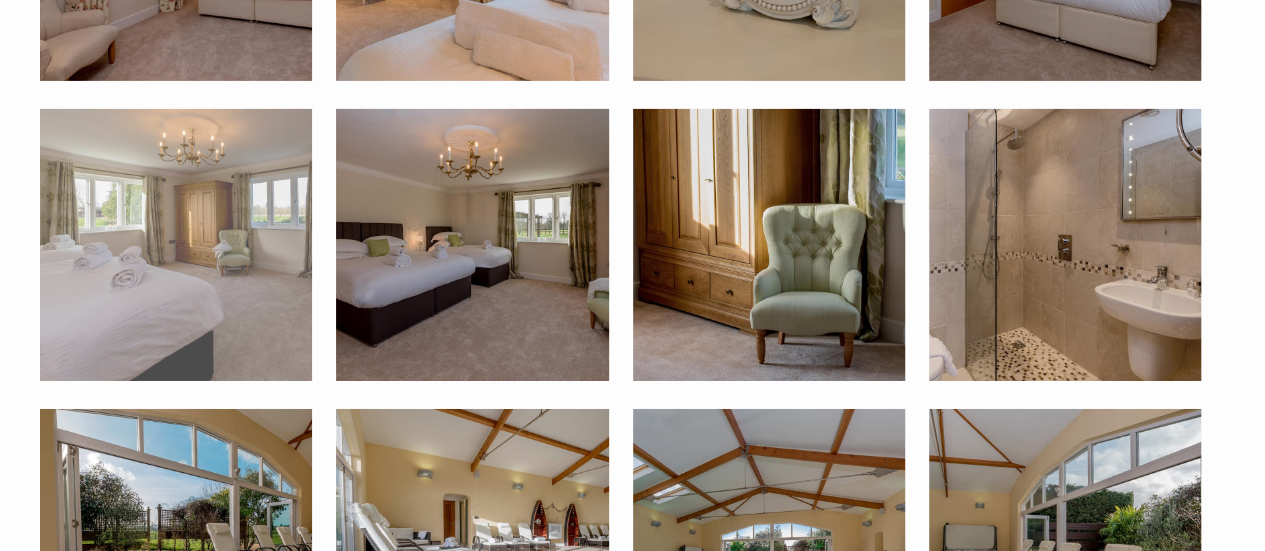 click at bounding box center (176, 245) 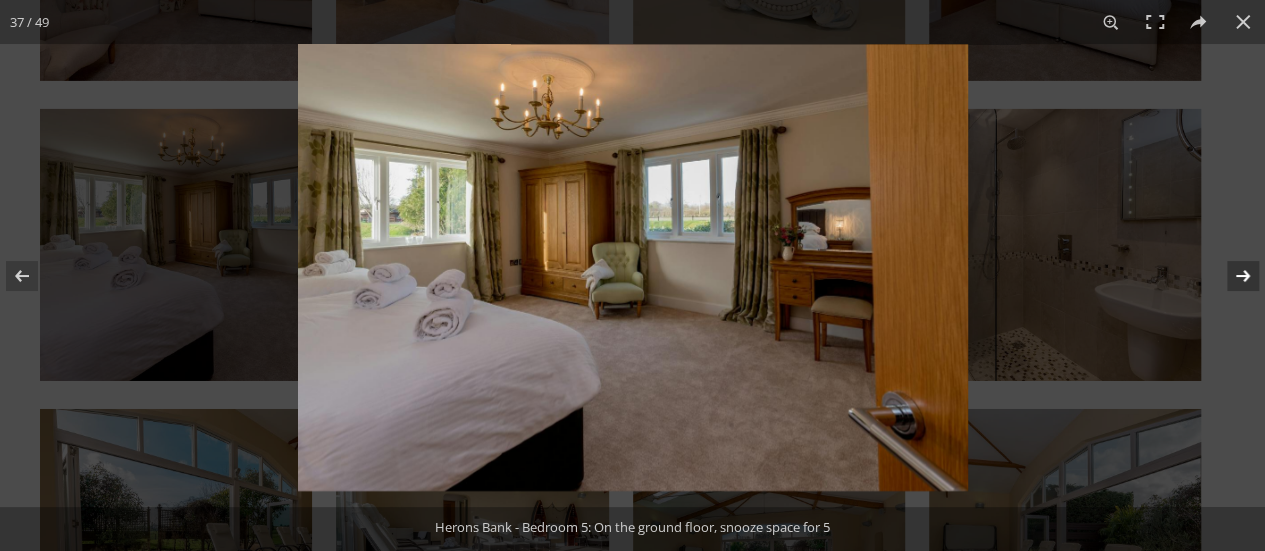 click at bounding box center (1230, 276) 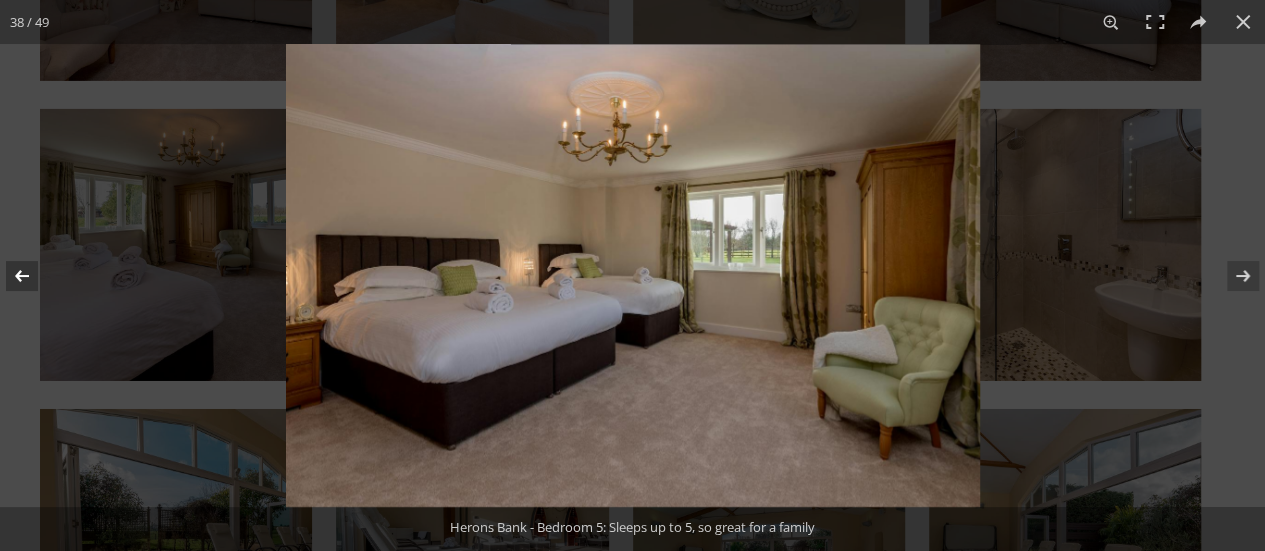 click at bounding box center [35, 276] 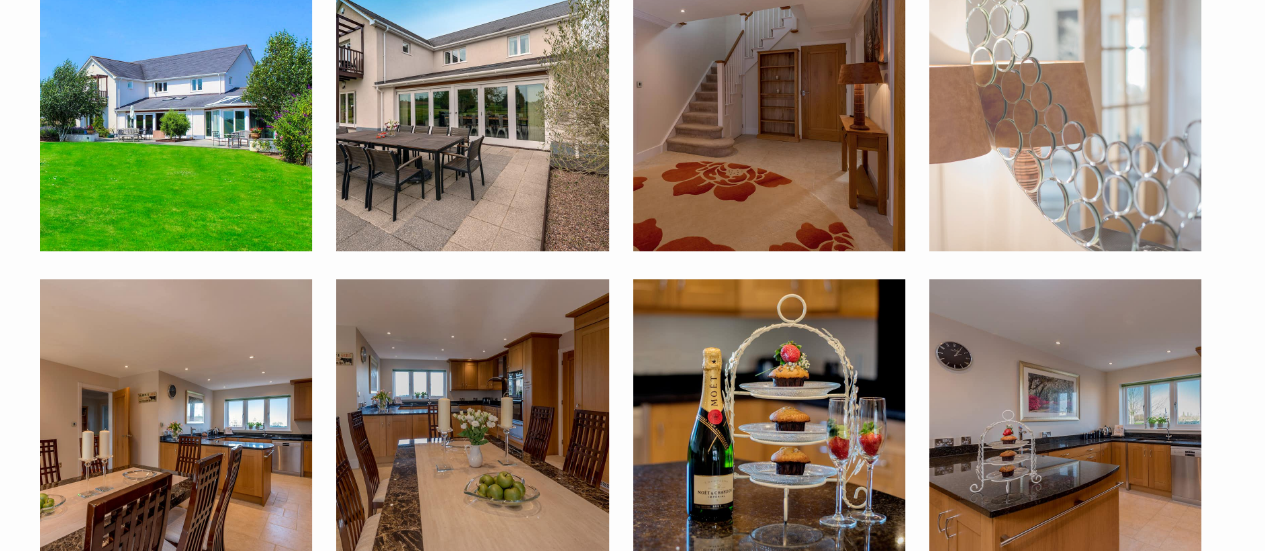 scroll, scrollTop: 700, scrollLeft: 0, axis: vertical 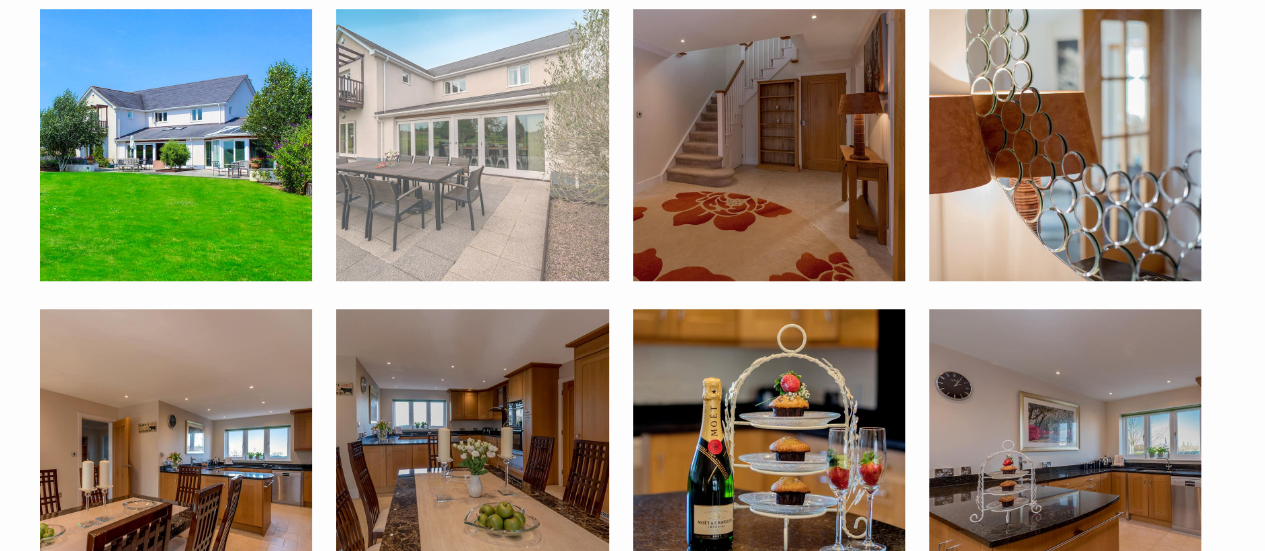 click at bounding box center [472, 145] 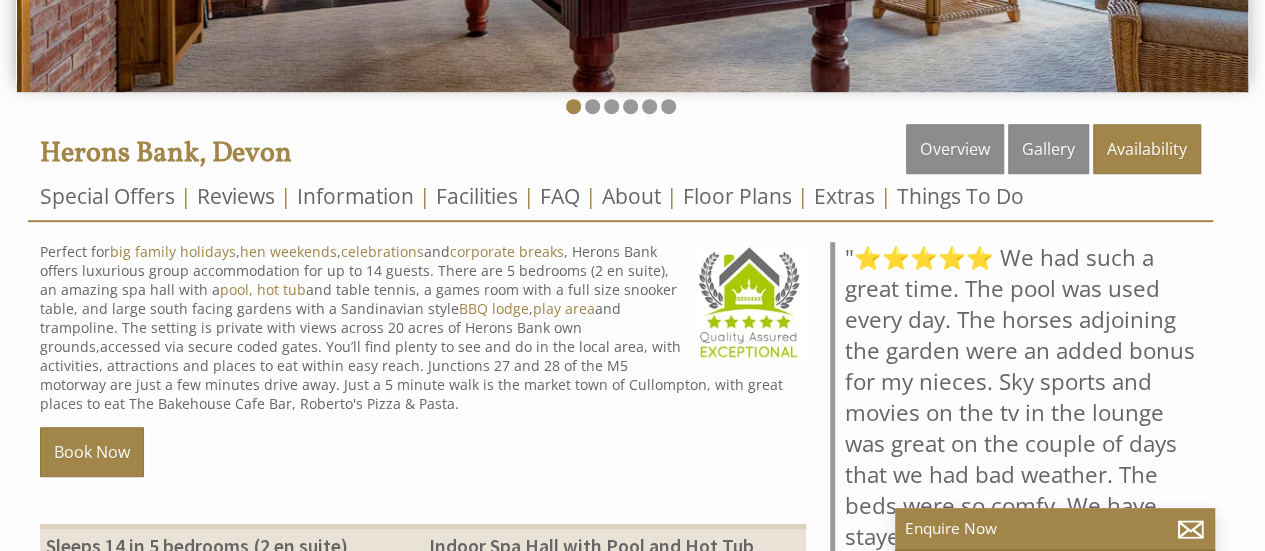 scroll, scrollTop: 200, scrollLeft: 0, axis: vertical 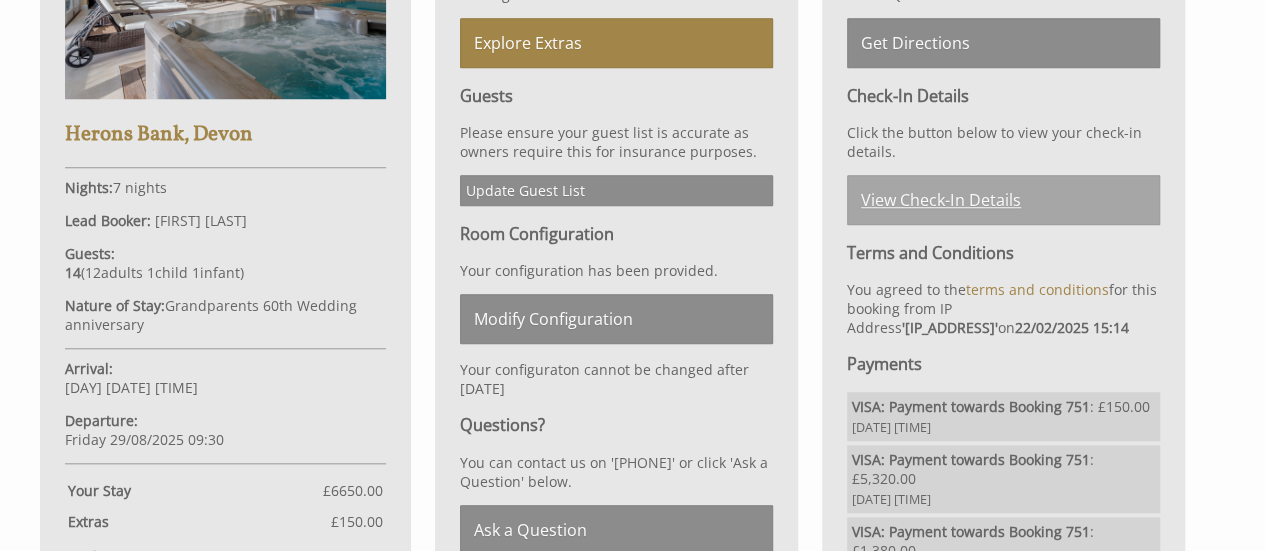 click on "View Check-In Details" at bounding box center [1003, 200] 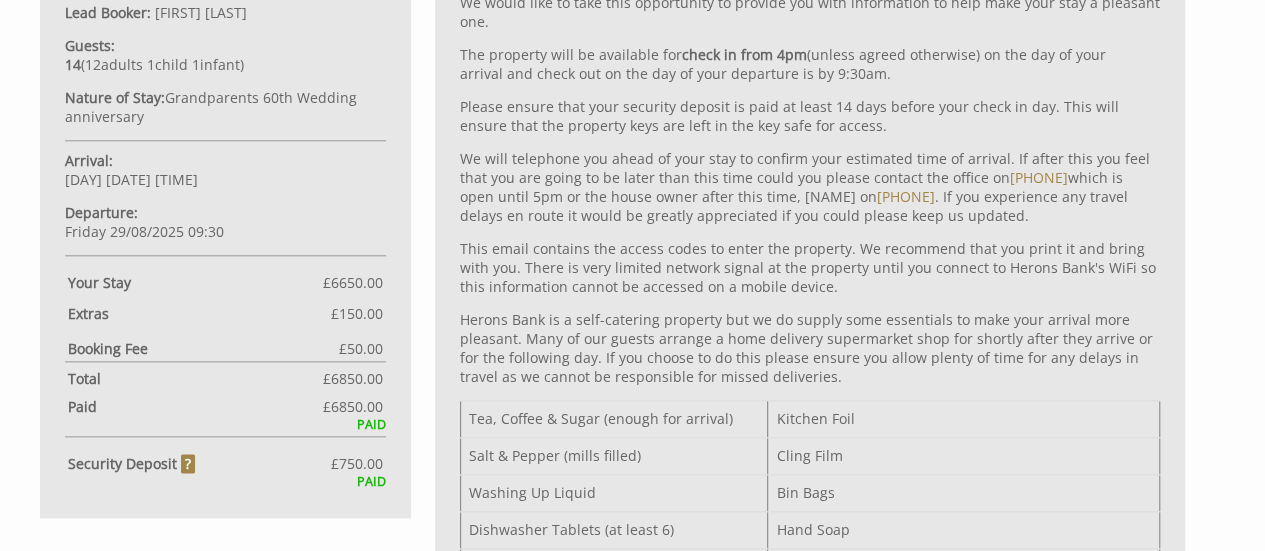 scroll, scrollTop: 991, scrollLeft: 0, axis: vertical 